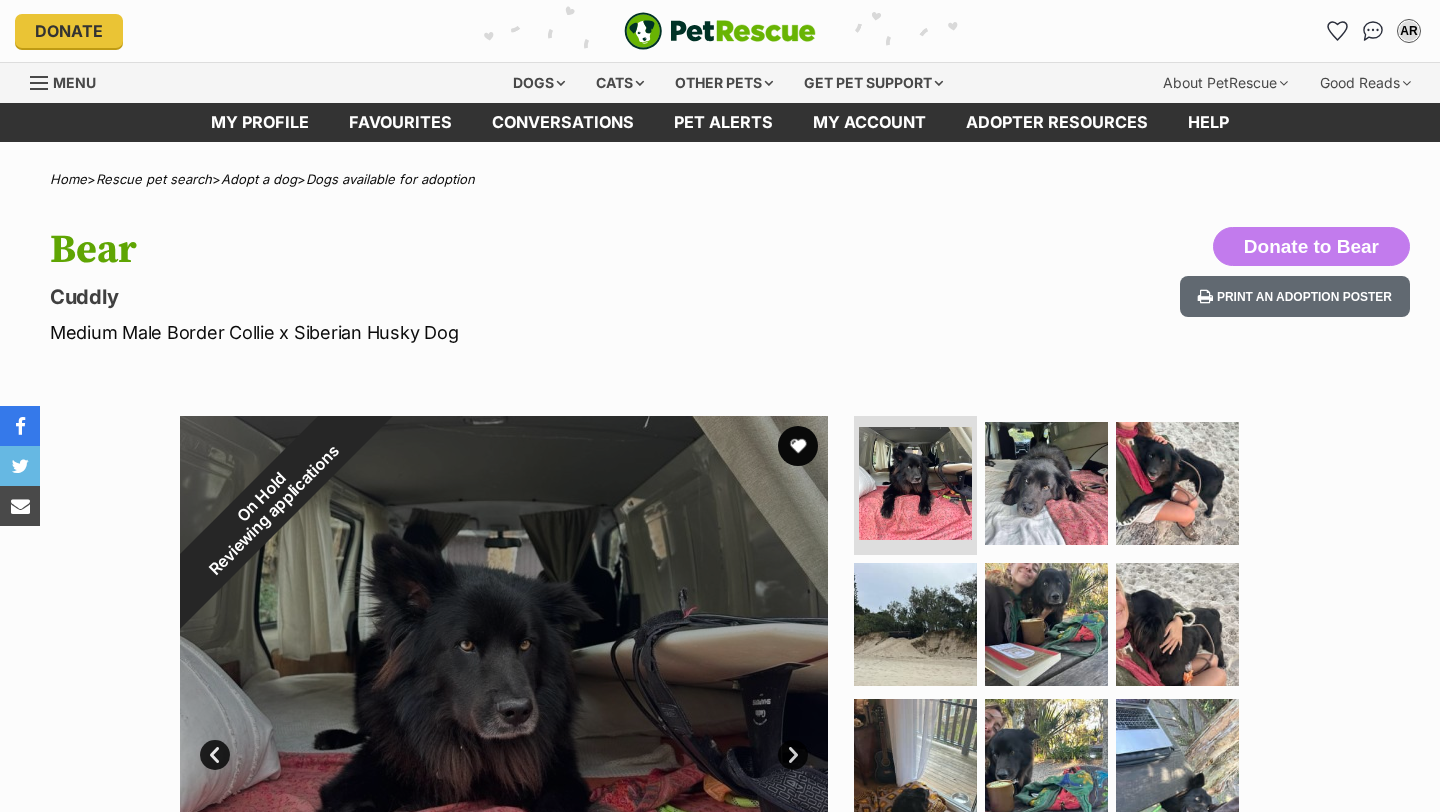scroll, scrollTop: 0, scrollLeft: 0, axis: both 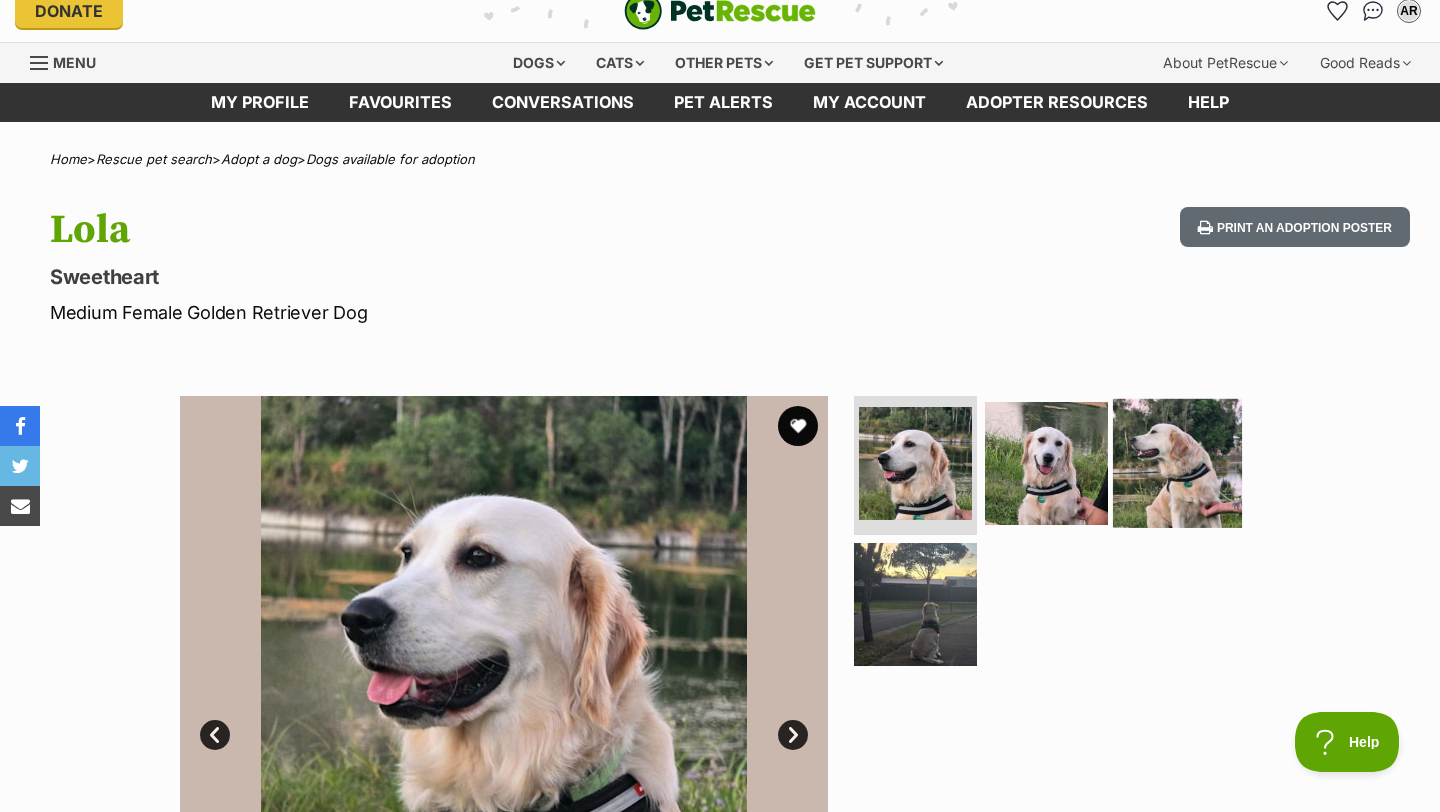click at bounding box center [1177, 462] 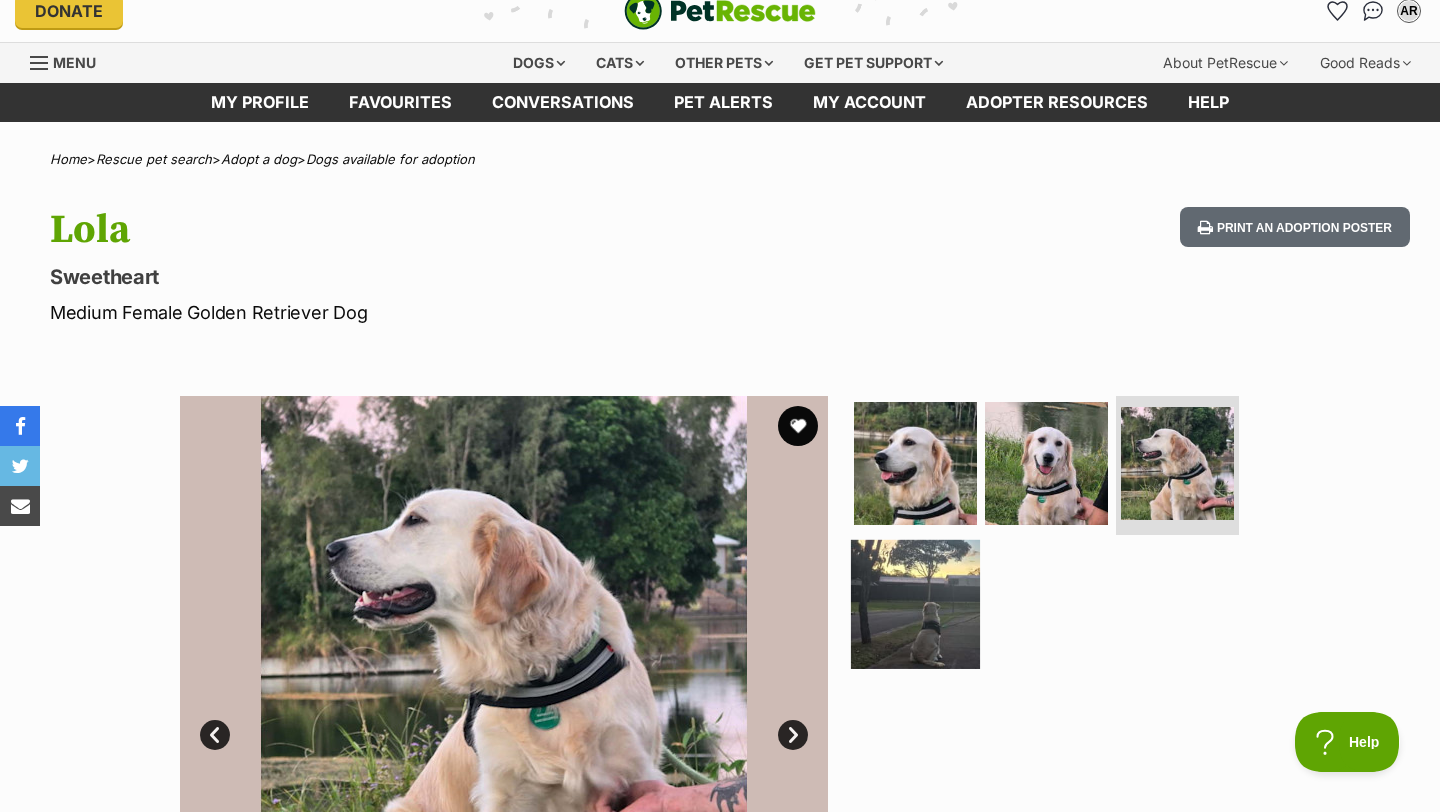 click at bounding box center (915, 604) 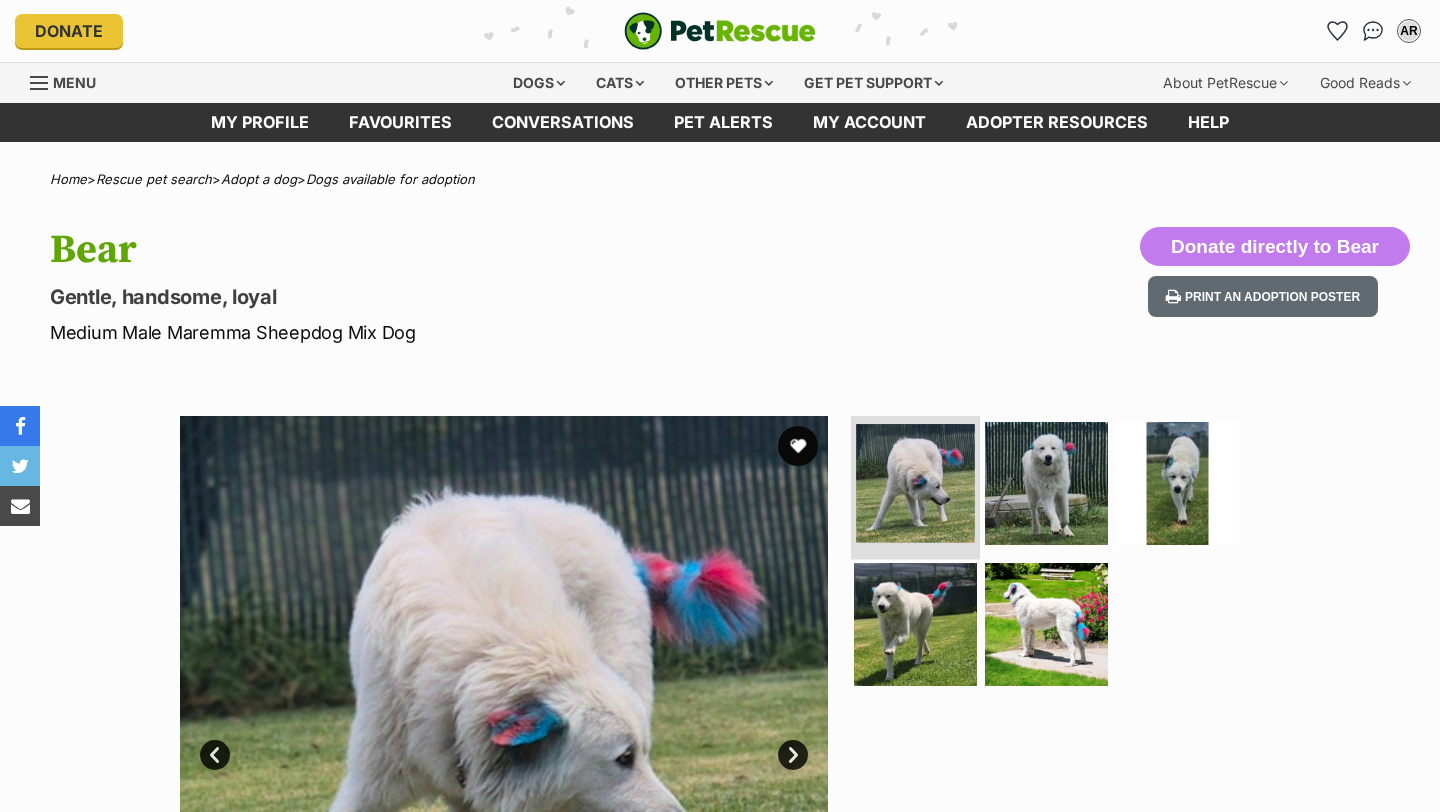 scroll, scrollTop: 0, scrollLeft: 0, axis: both 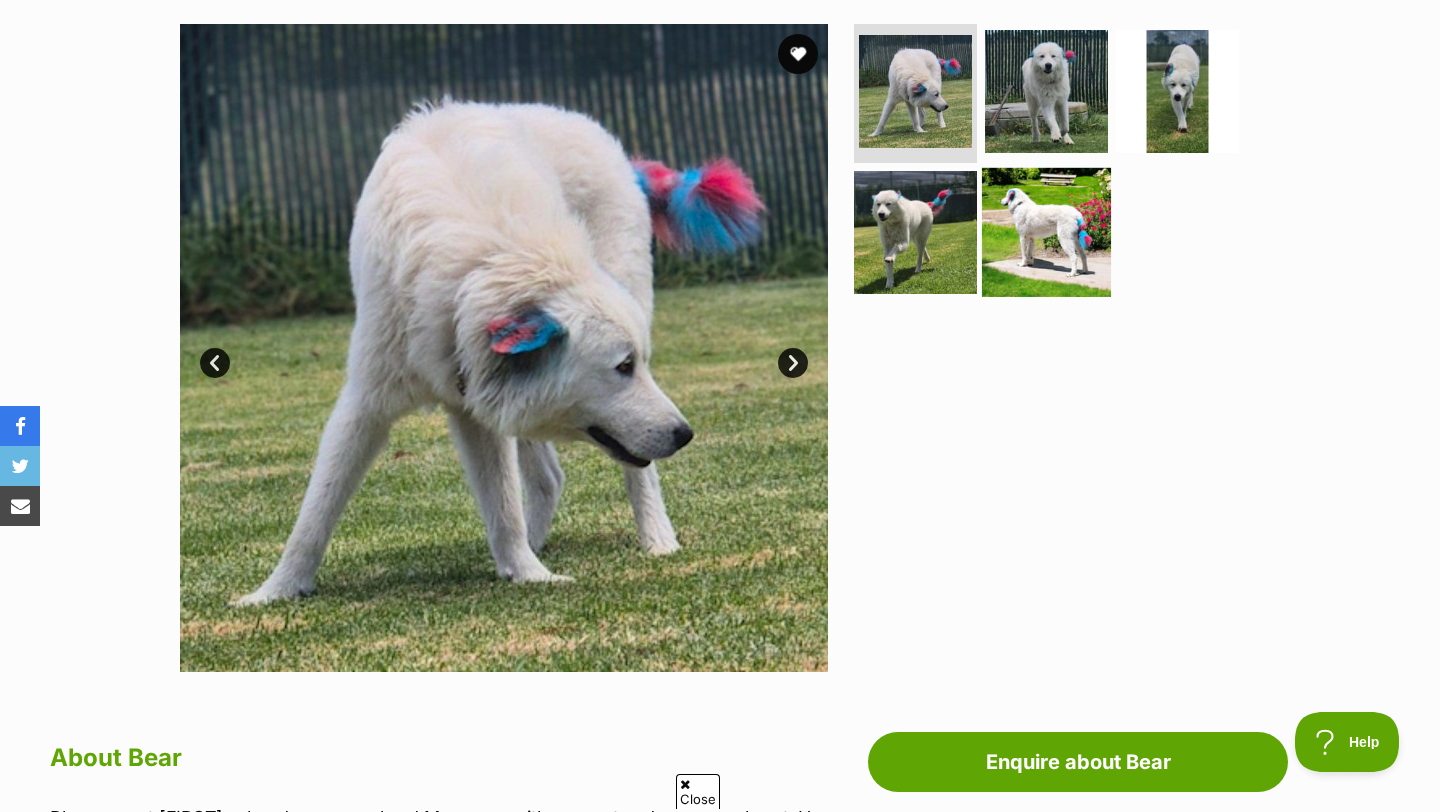 click at bounding box center [1046, 232] 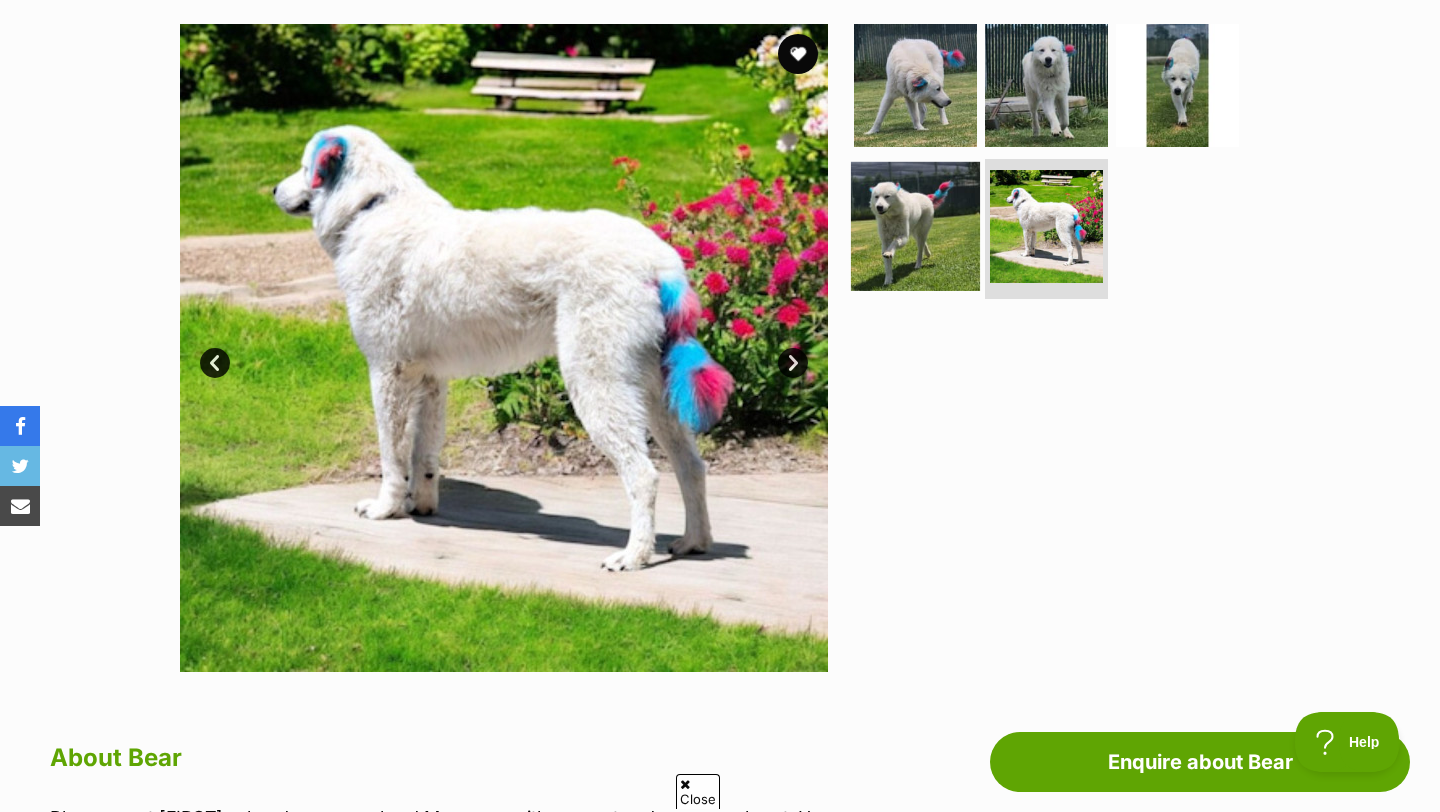 scroll, scrollTop: 0, scrollLeft: 0, axis: both 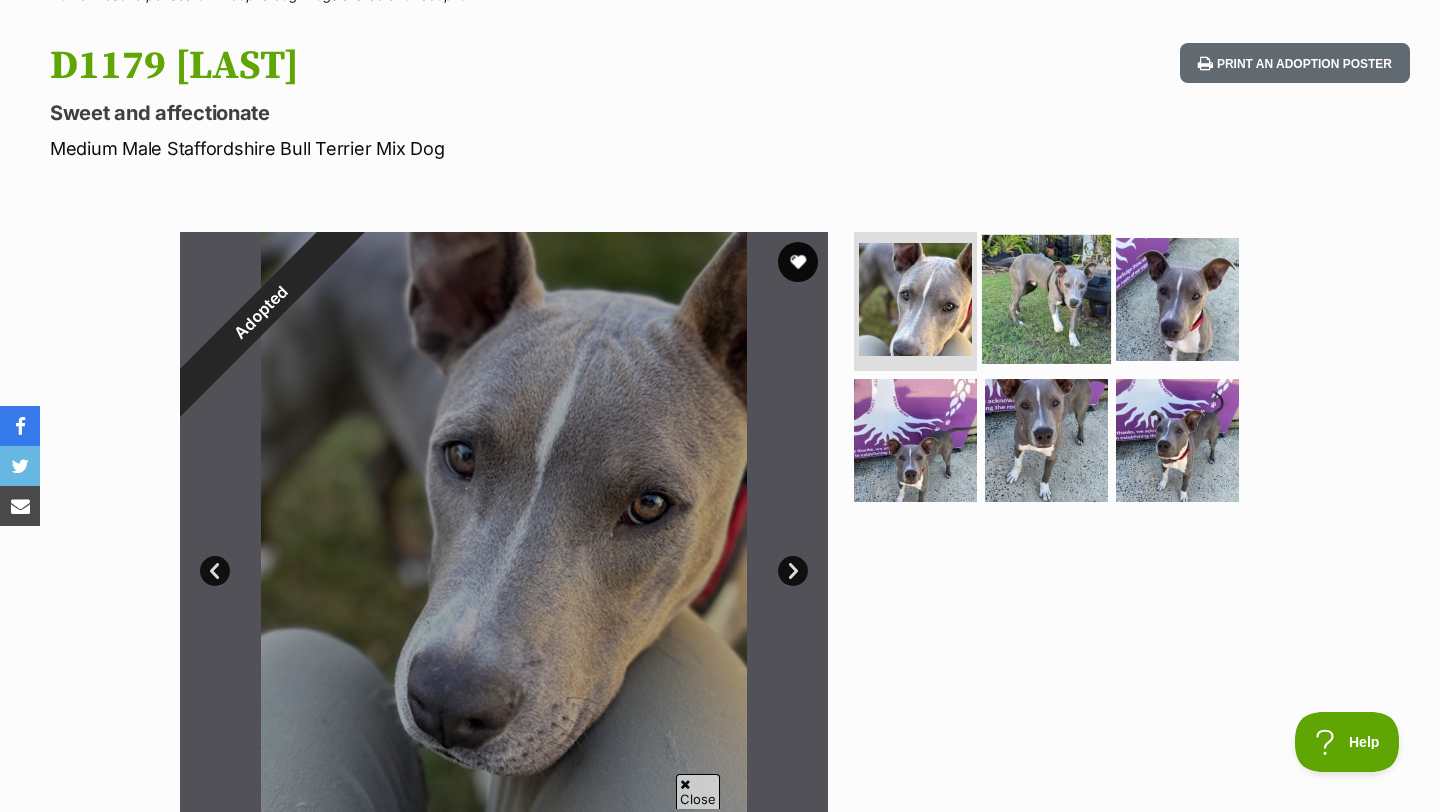 click at bounding box center (1046, 298) 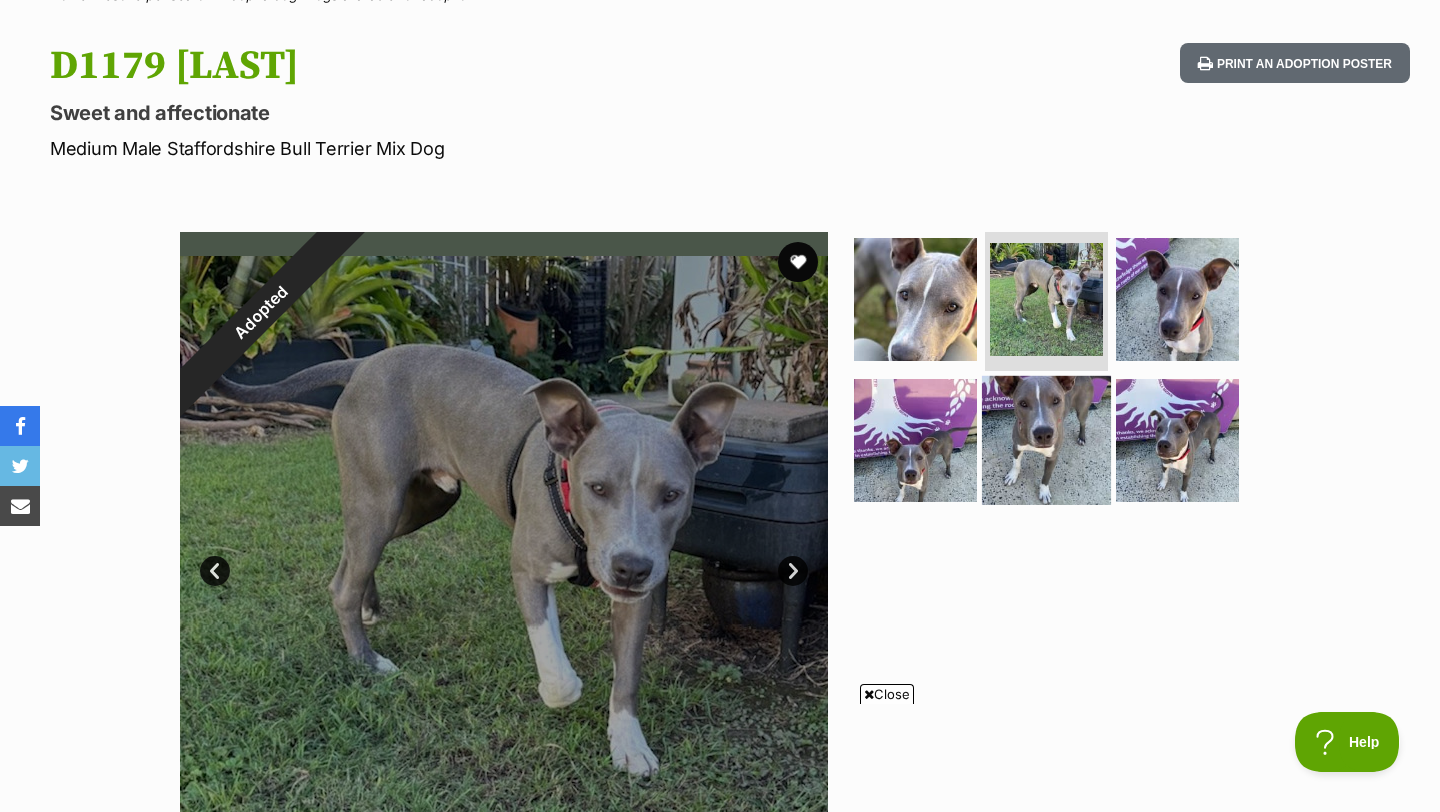 scroll, scrollTop: 0, scrollLeft: 0, axis: both 